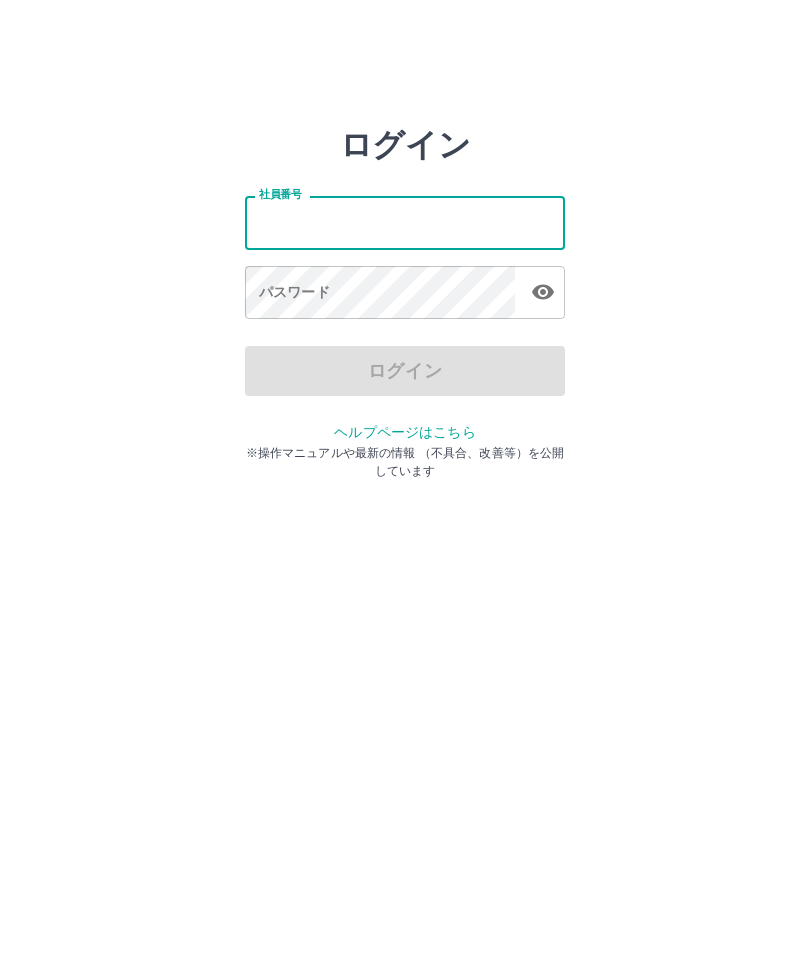 scroll, scrollTop: 0, scrollLeft: 0, axis: both 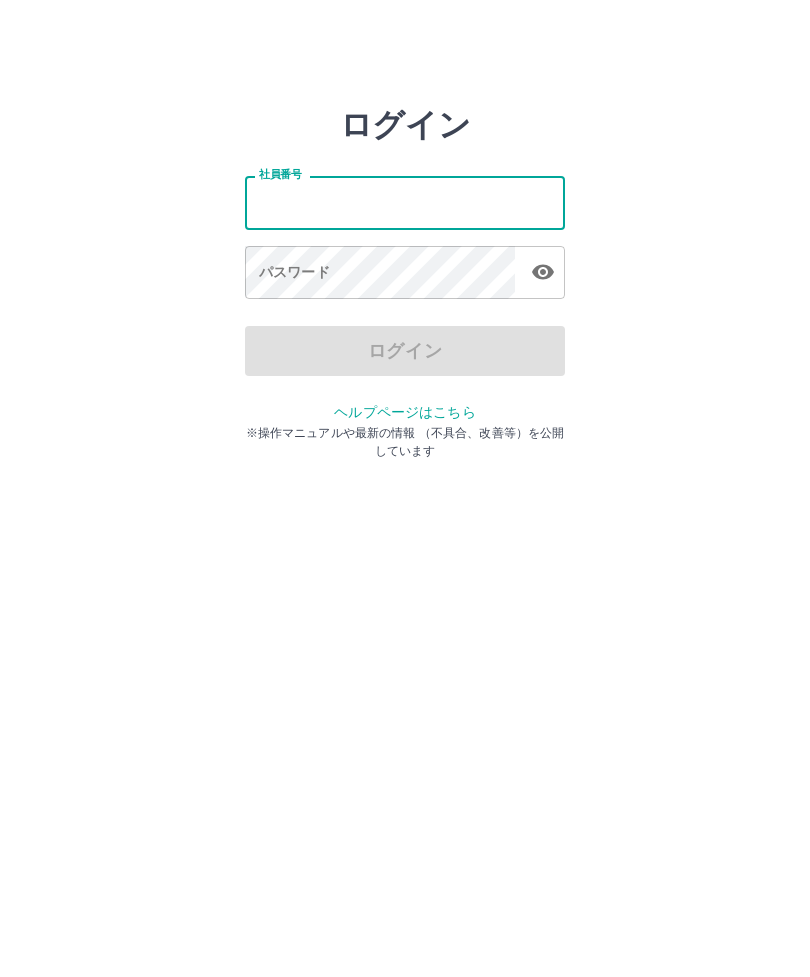 click on "社員番号" at bounding box center (405, 222) 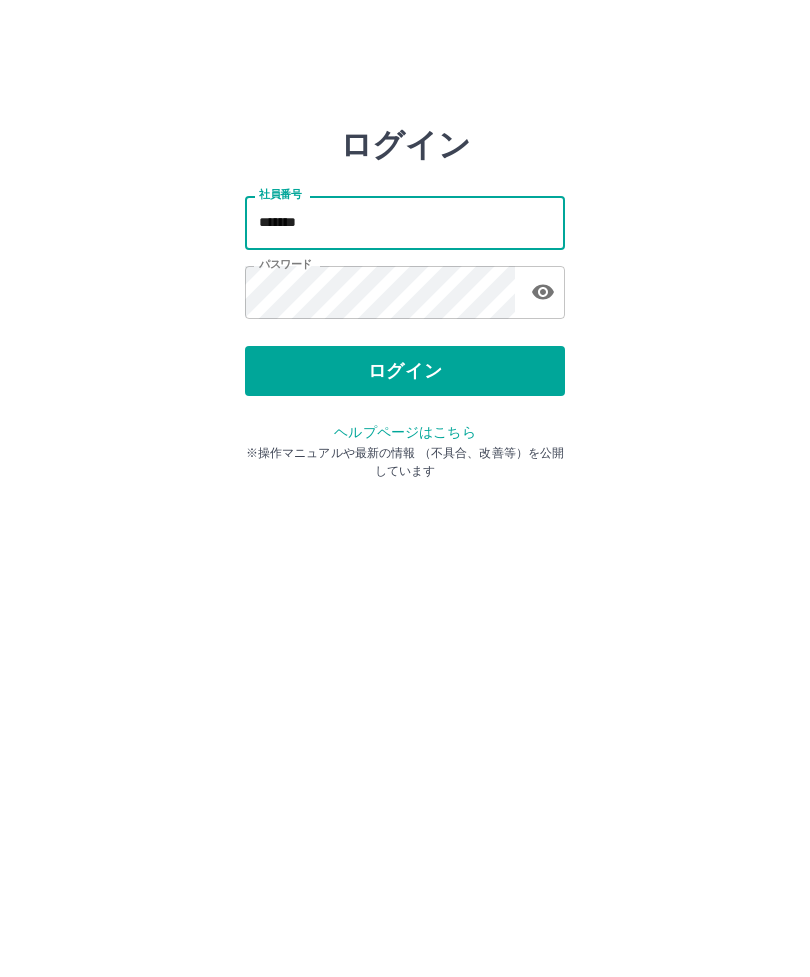 click on "*******" at bounding box center [405, 222] 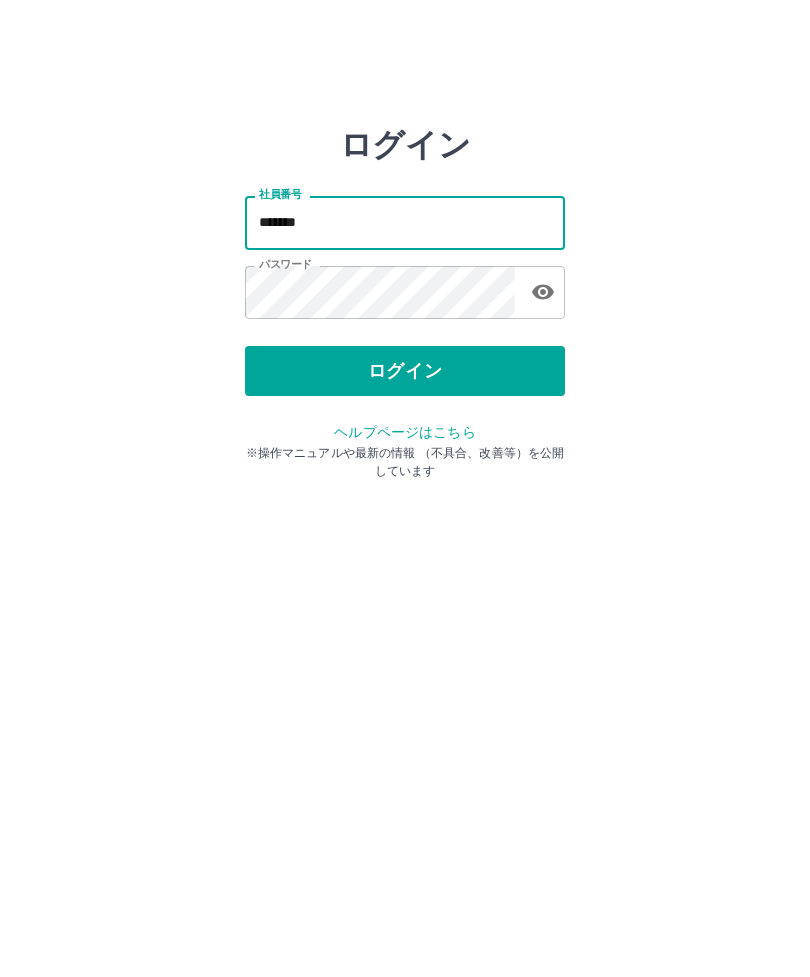 click on "*******" at bounding box center [405, 222] 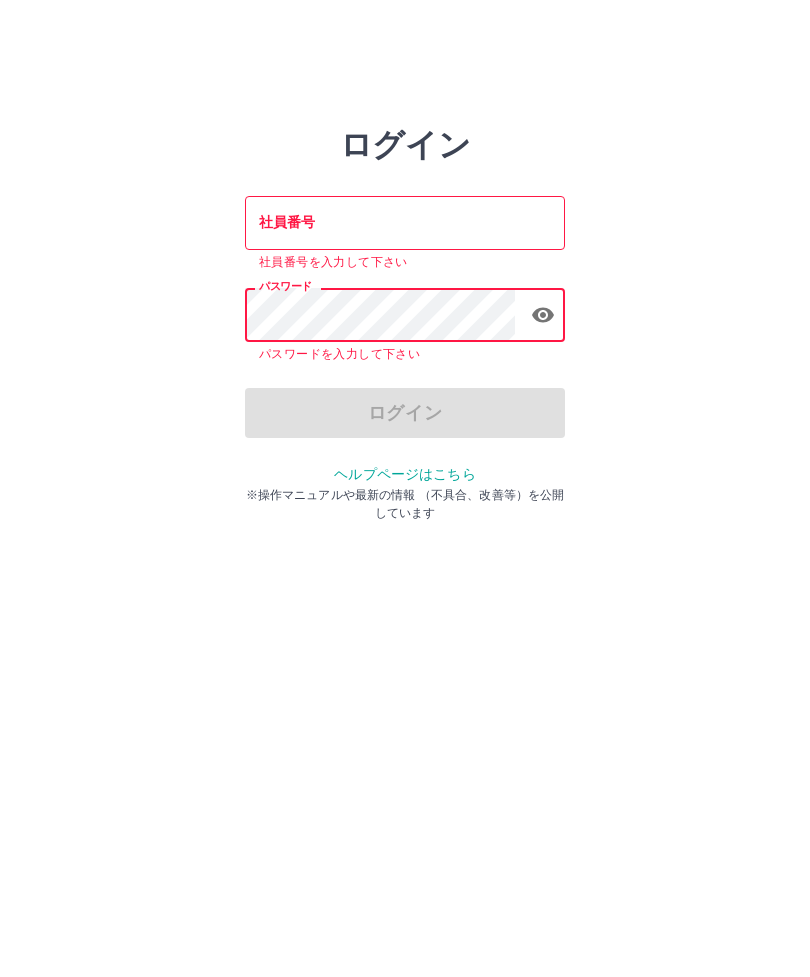 click on "社員番号 社員番号 社員番号を入力して下さい" at bounding box center (405, 234) 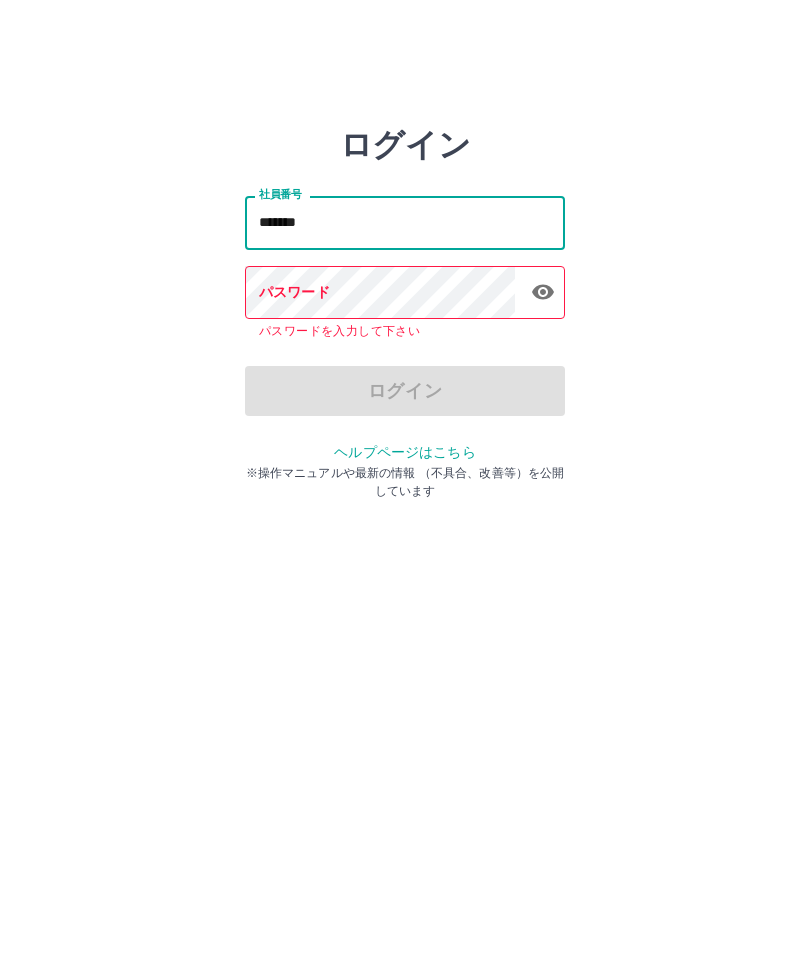 type on "*******" 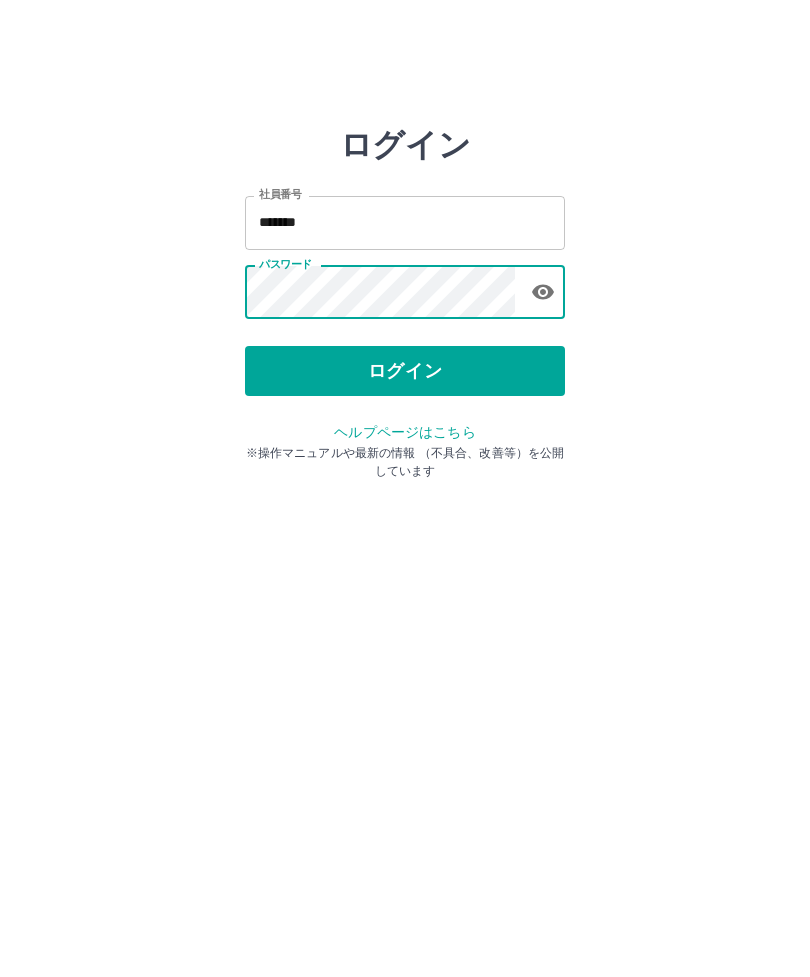 click on "ログイン" at bounding box center [405, 371] 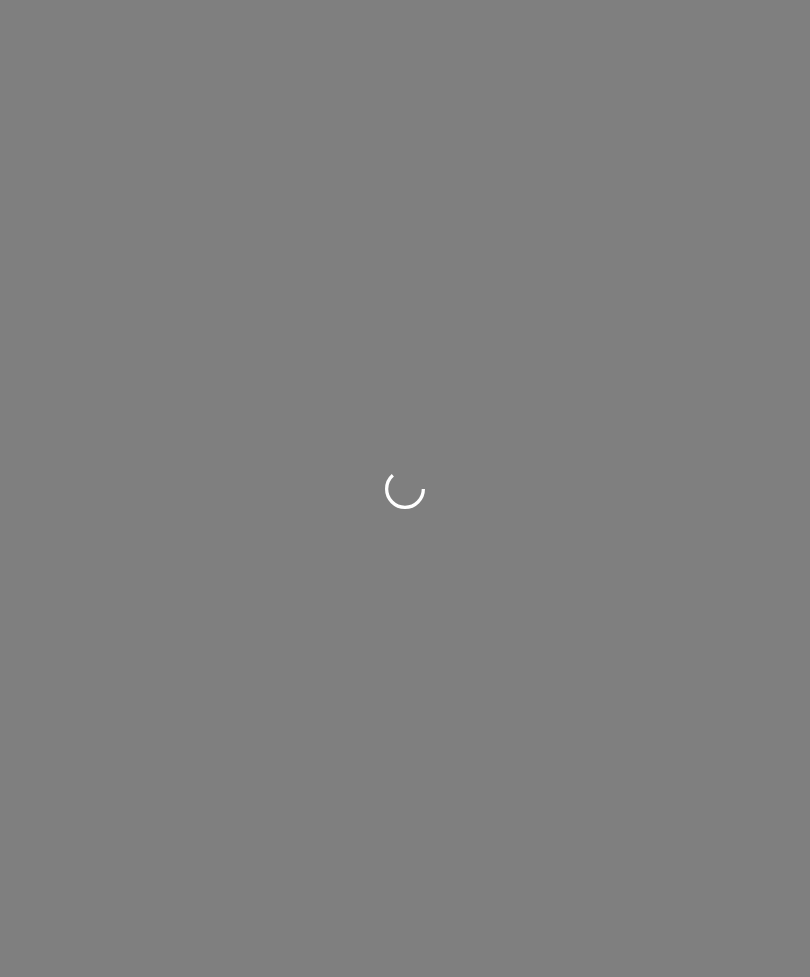scroll, scrollTop: 0, scrollLeft: 0, axis: both 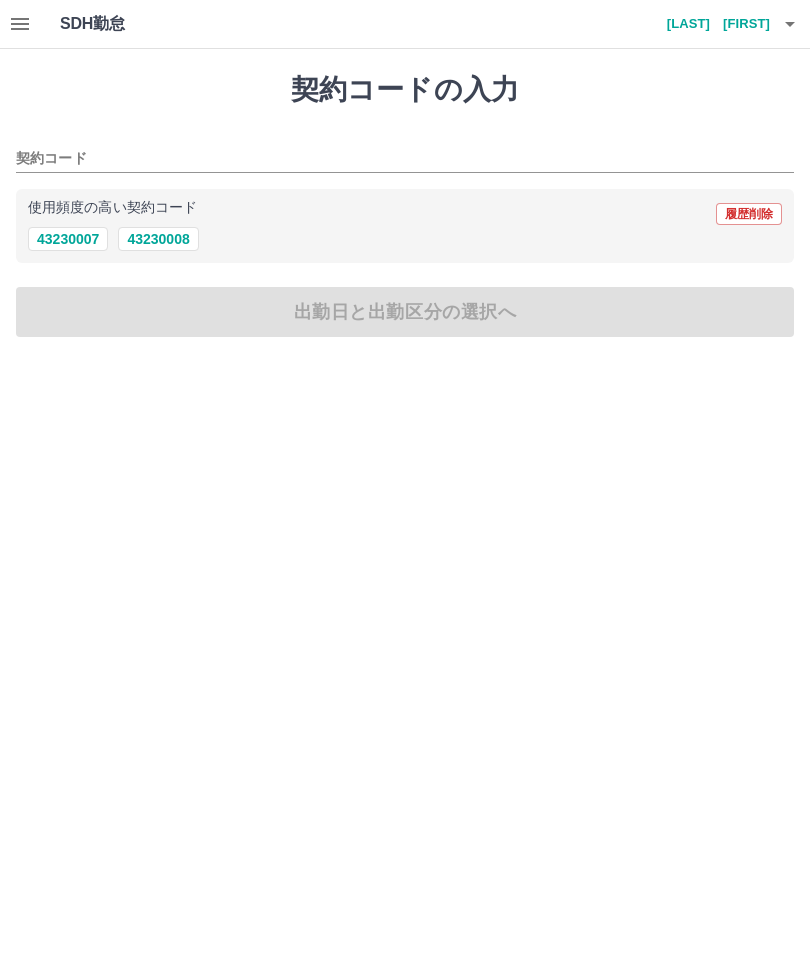 click on "43230008" at bounding box center [158, 239] 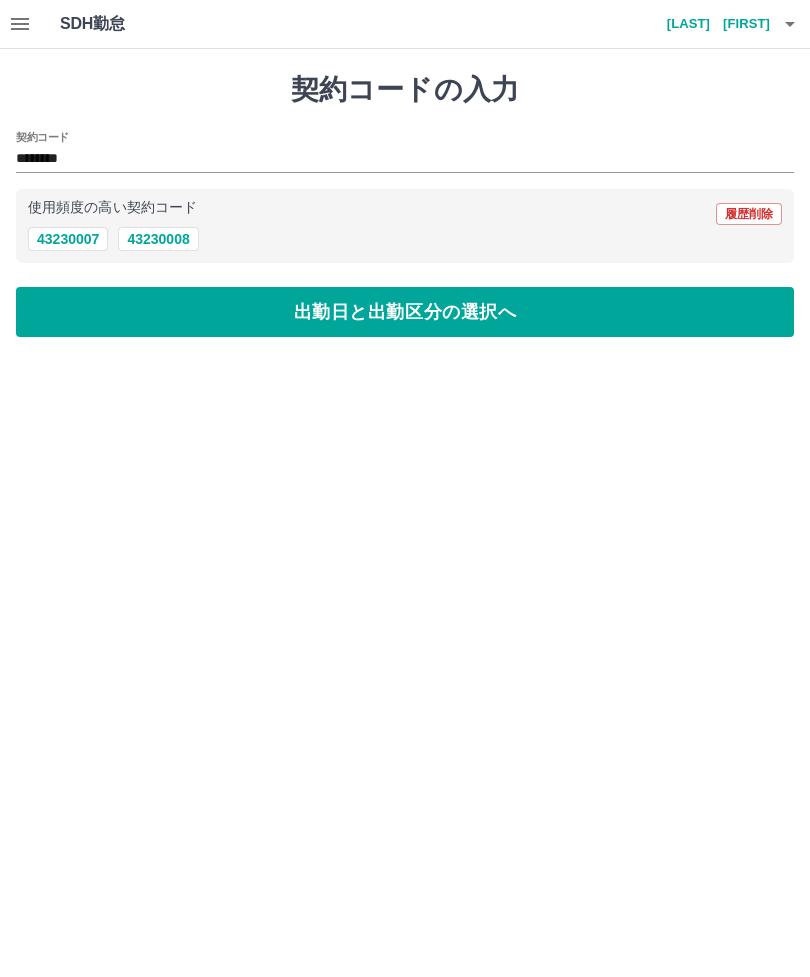 click on "出勤日と出勤区分の選択へ" at bounding box center (405, 312) 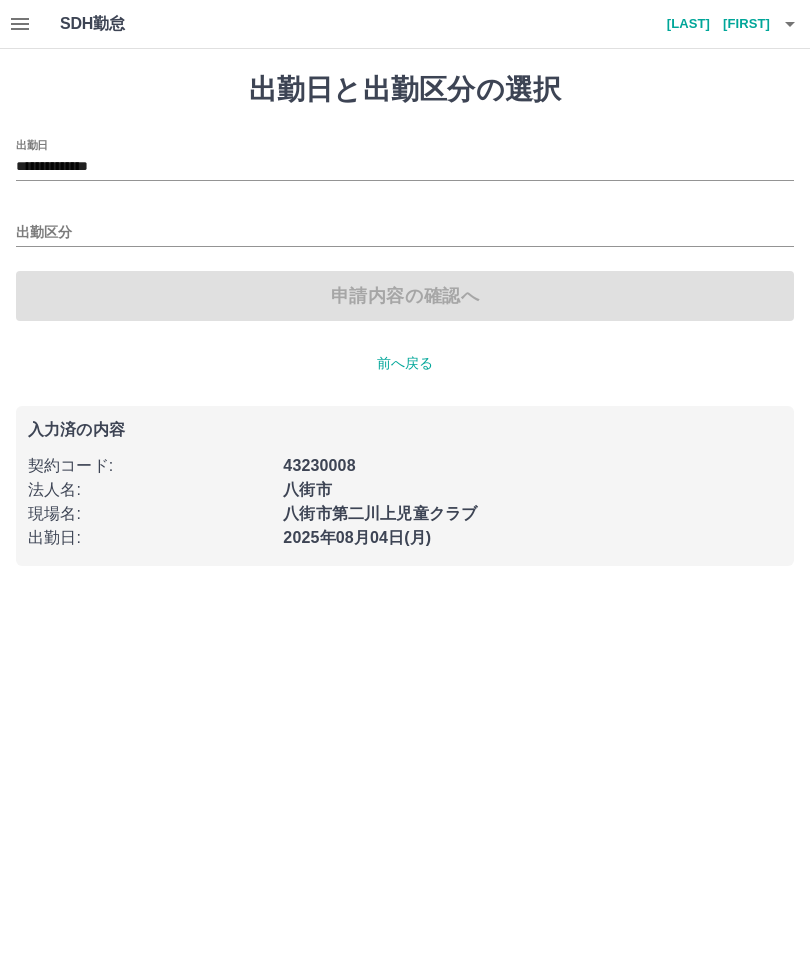 click on "出勤区分" at bounding box center (405, 233) 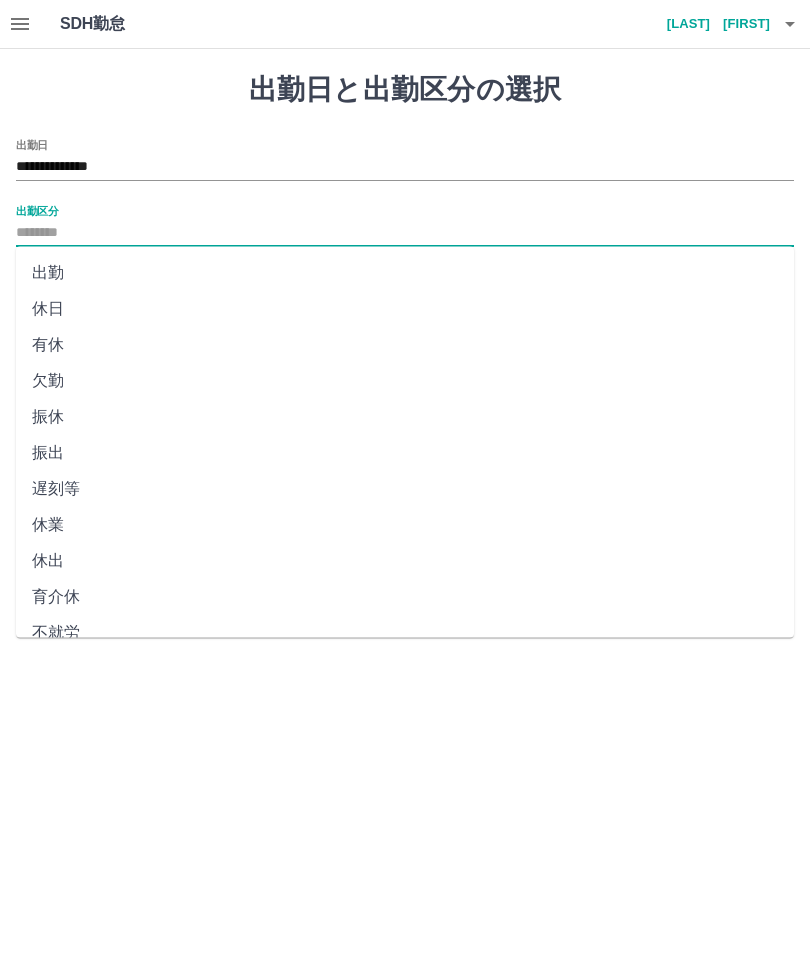 click on "出勤" at bounding box center (405, 273) 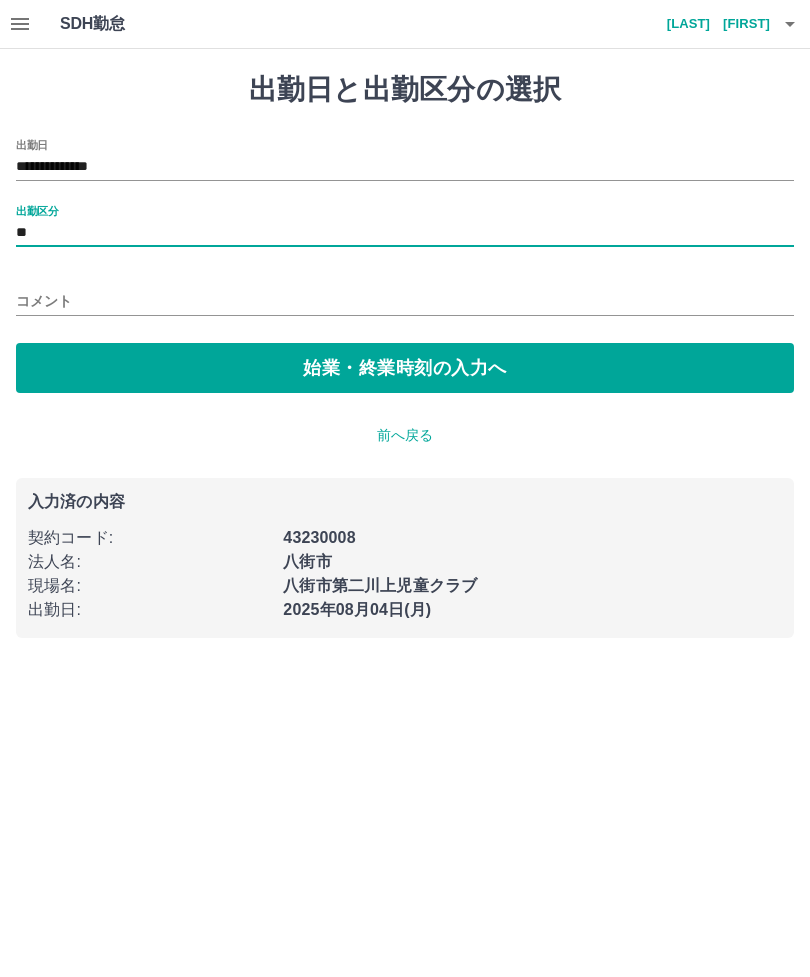 click on "出勤区分" at bounding box center [37, 210] 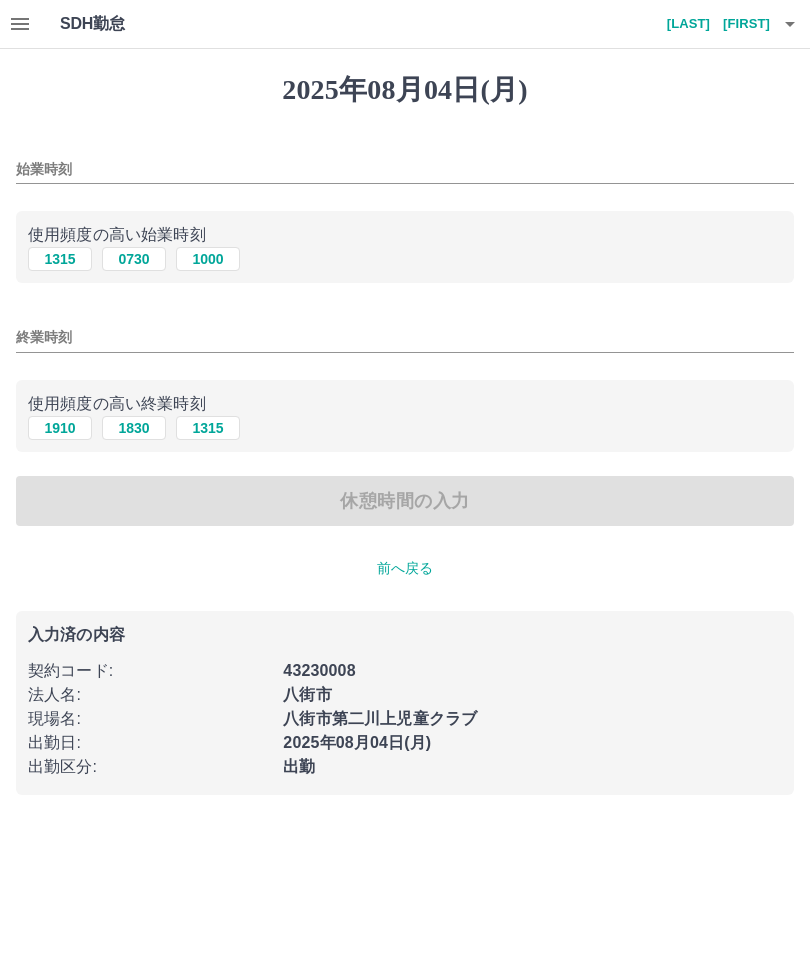 click on "0730" at bounding box center [134, 259] 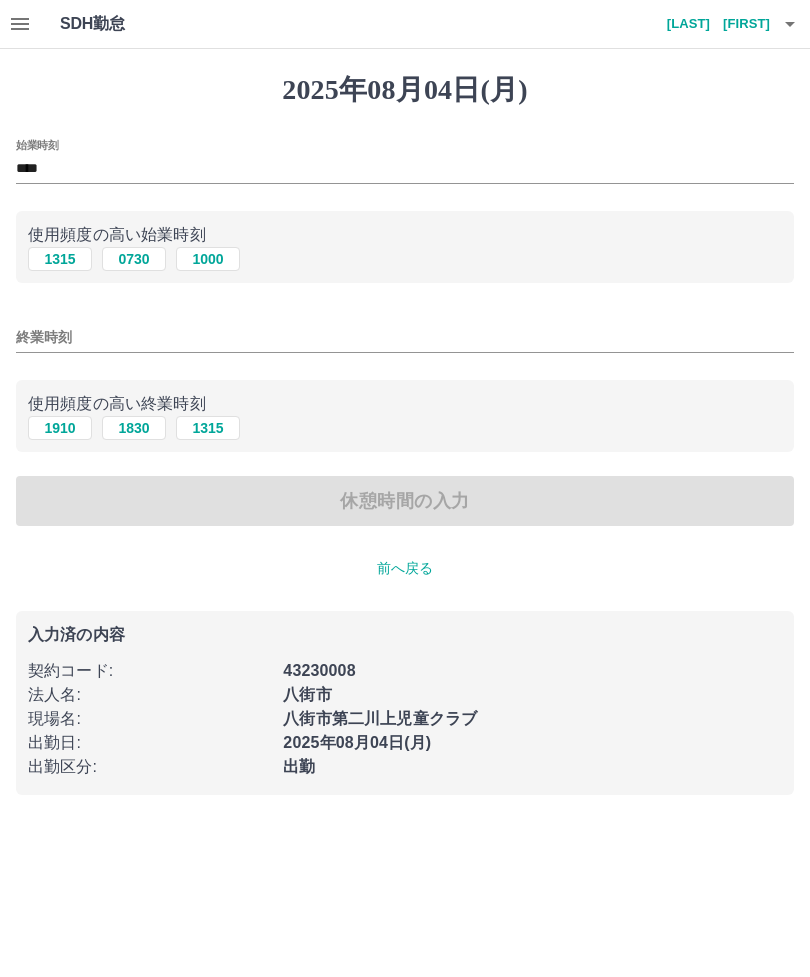 click on "終業時刻" at bounding box center (405, 337) 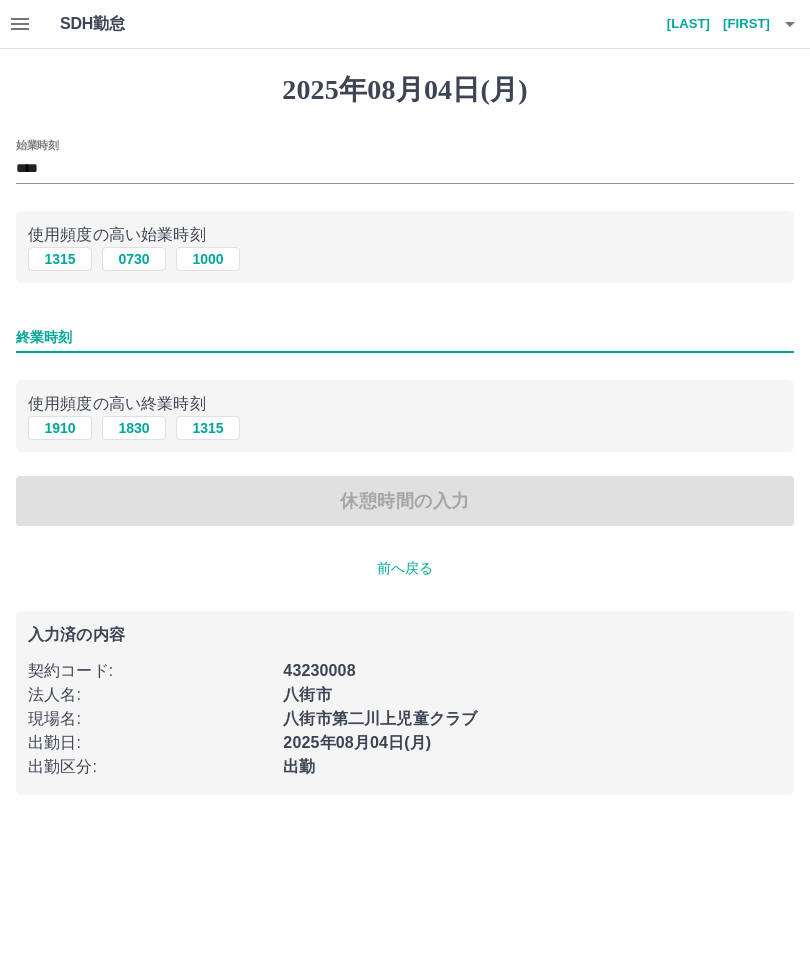 click on "1315" at bounding box center [208, 428] 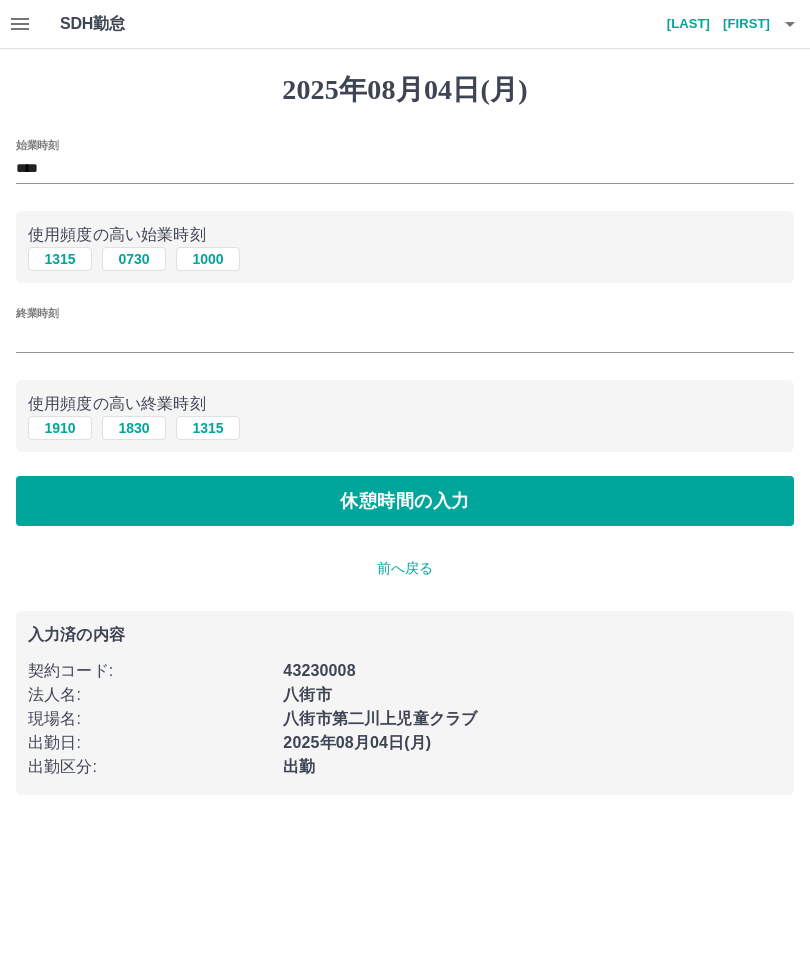 type on "****" 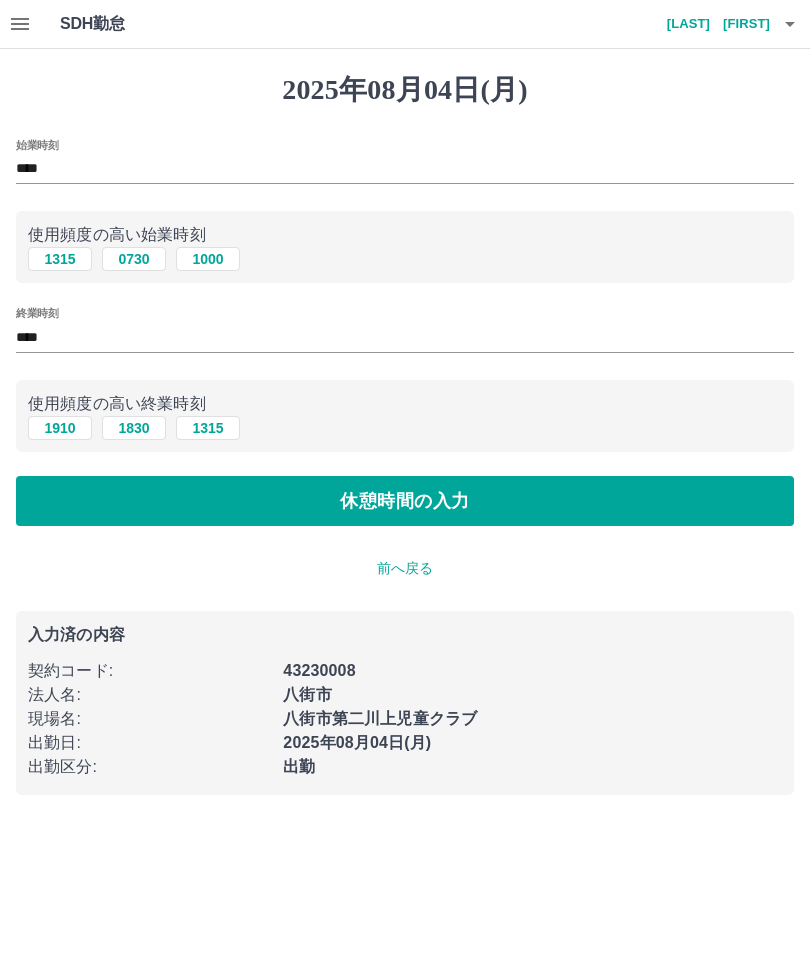 click on "休憩時間の入力" at bounding box center (405, 501) 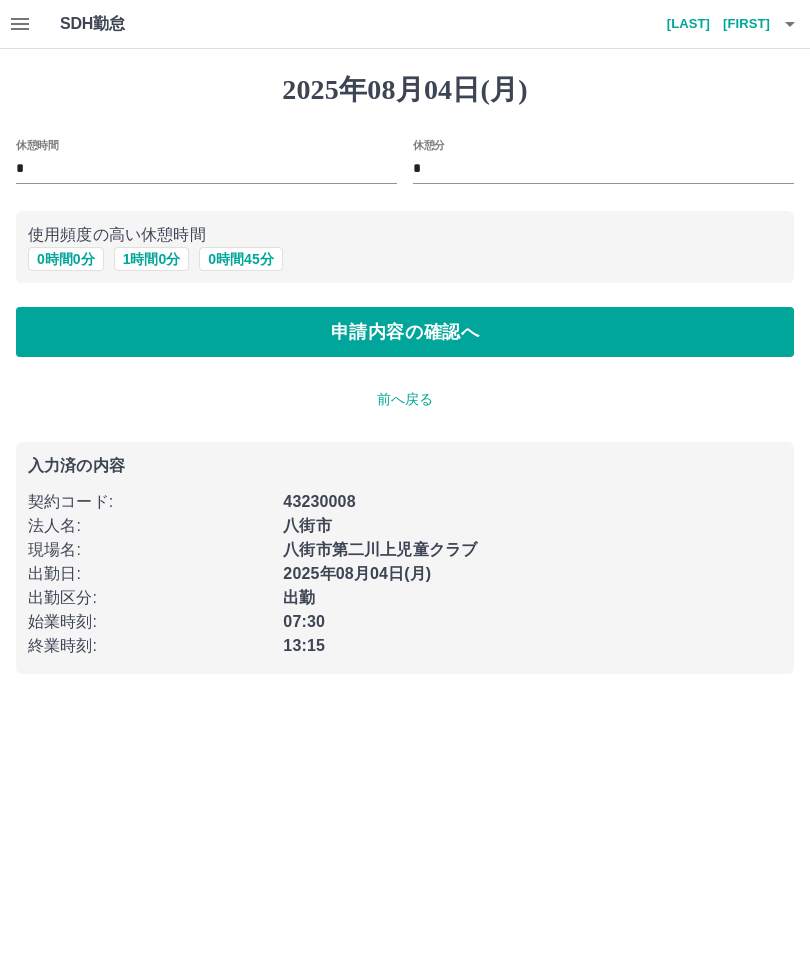 click on "申請内容の確認へ" at bounding box center [405, 332] 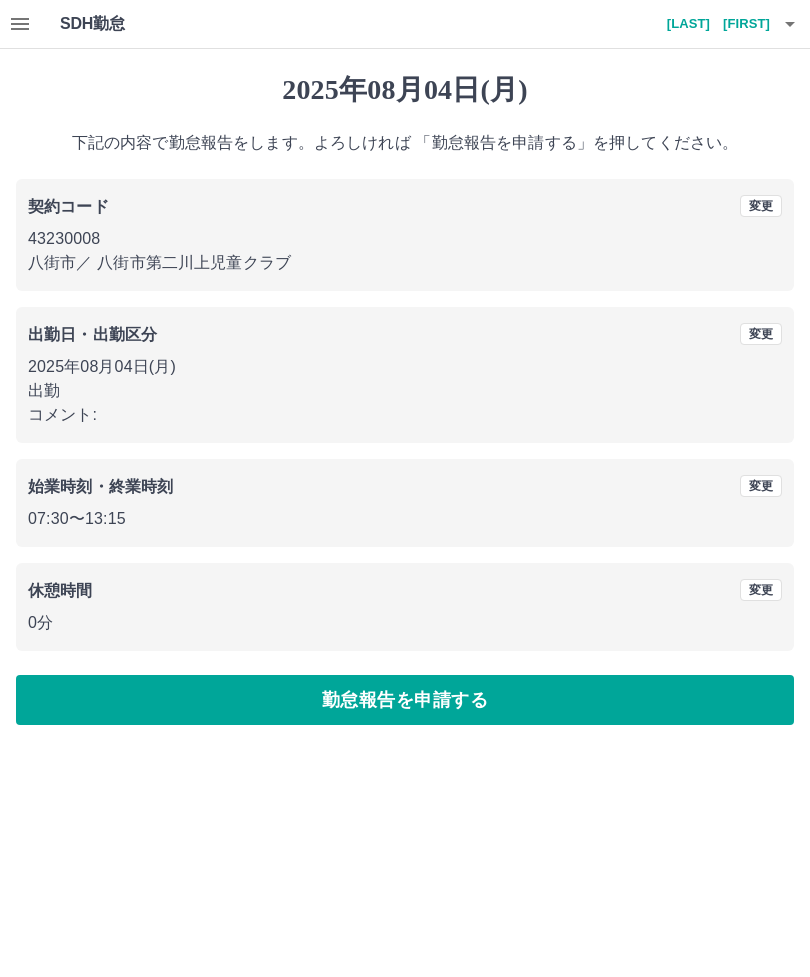 click on "勤怠報告を申請する" at bounding box center [405, 700] 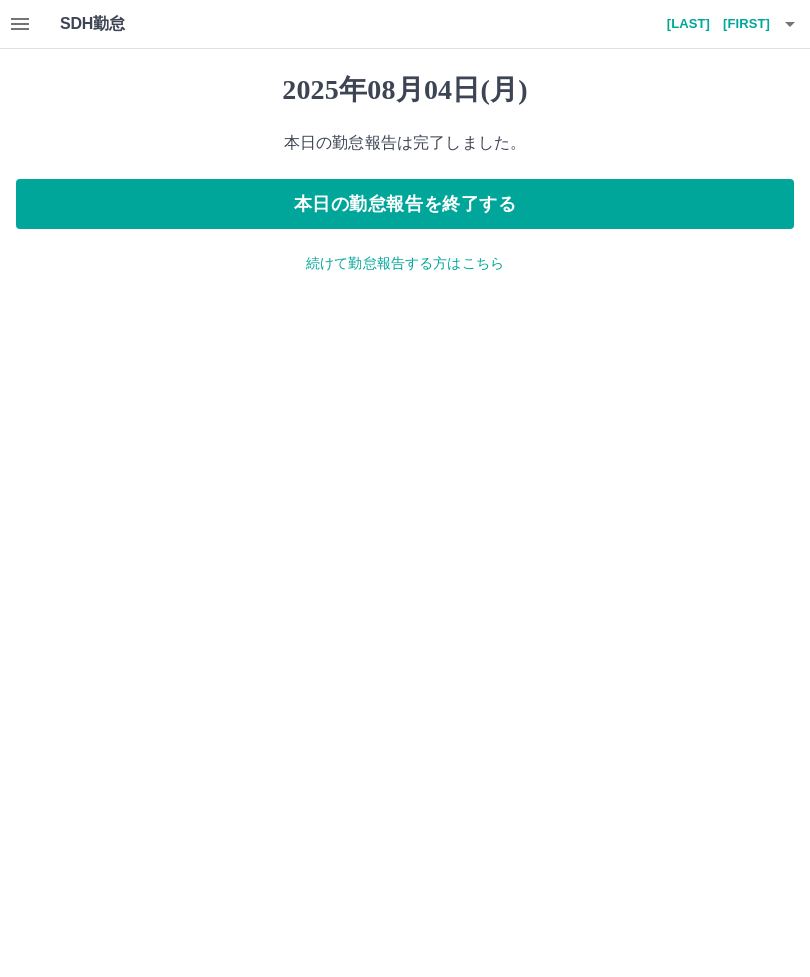 click on "本日の勤怠報告を終了する" at bounding box center (405, 204) 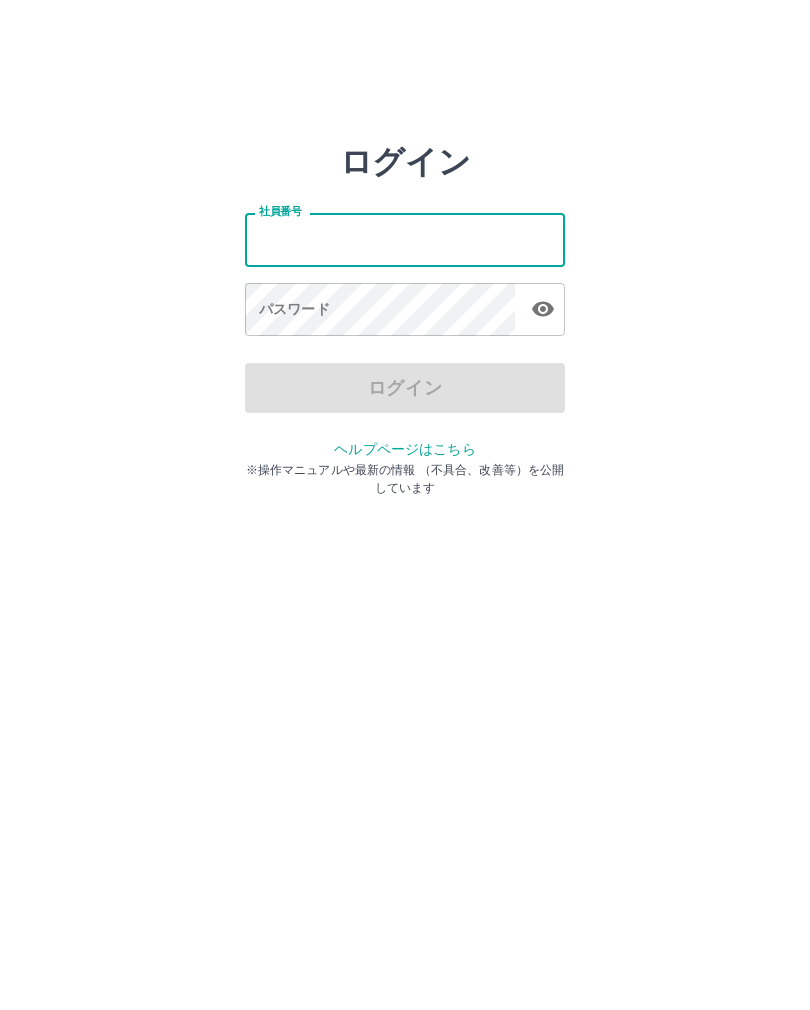 scroll, scrollTop: 0, scrollLeft: 0, axis: both 